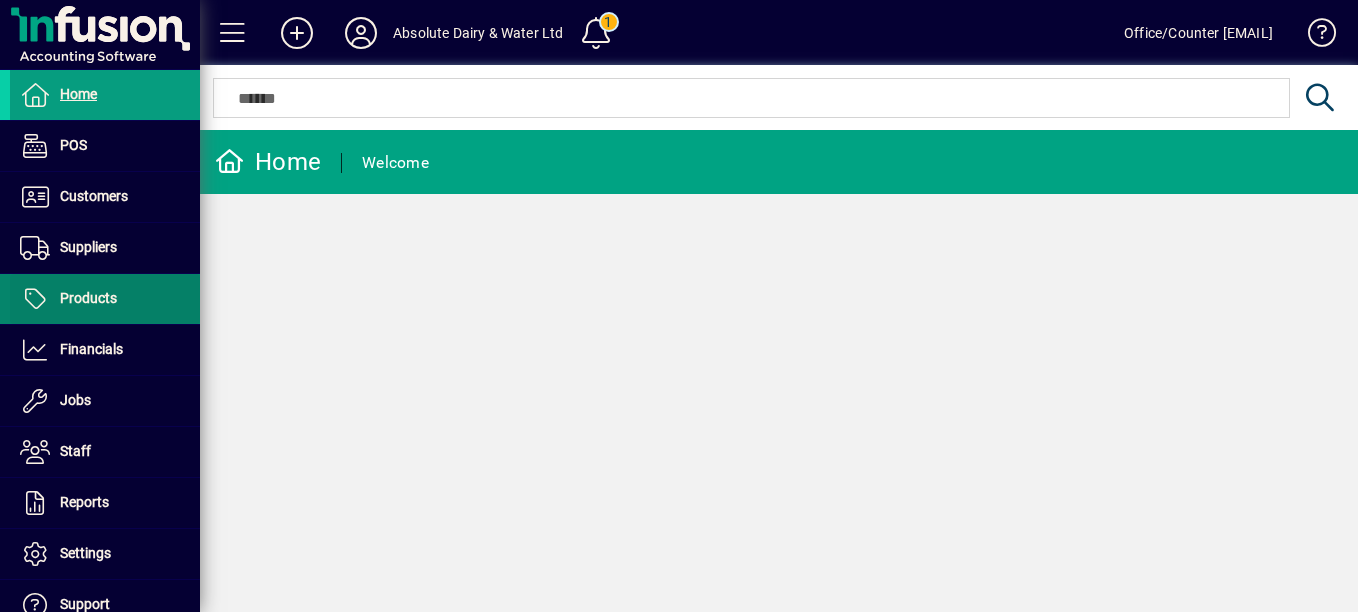 scroll, scrollTop: 0, scrollLeft: 0, axis: both 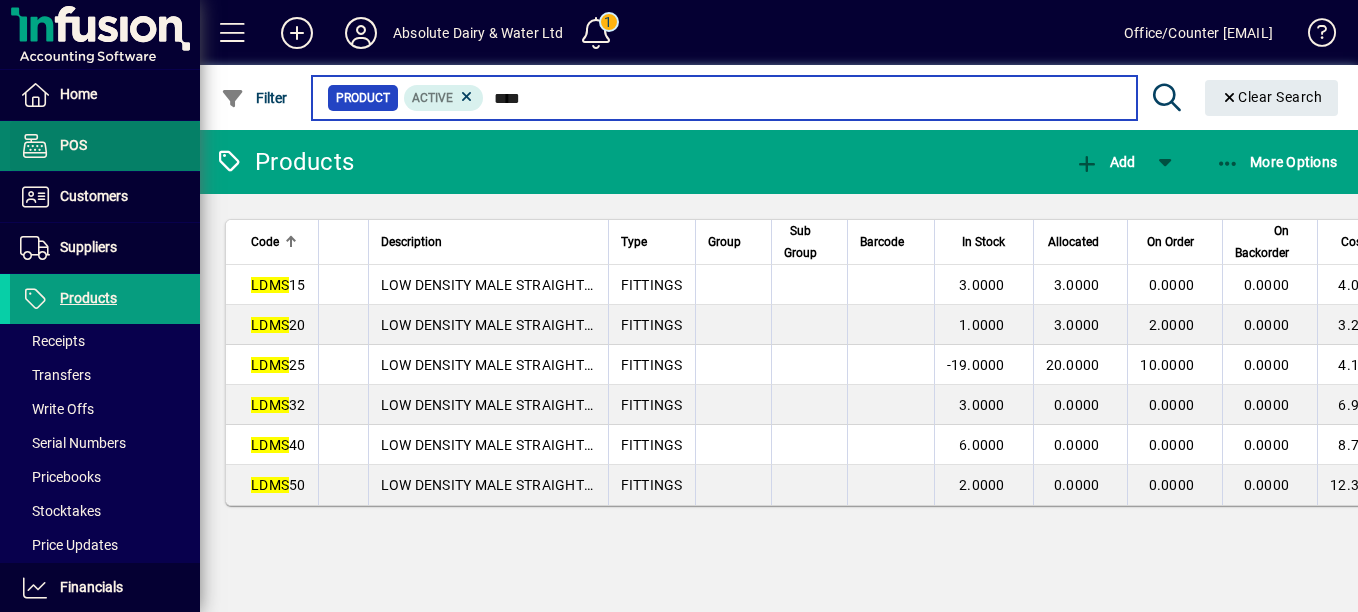 type on "****" 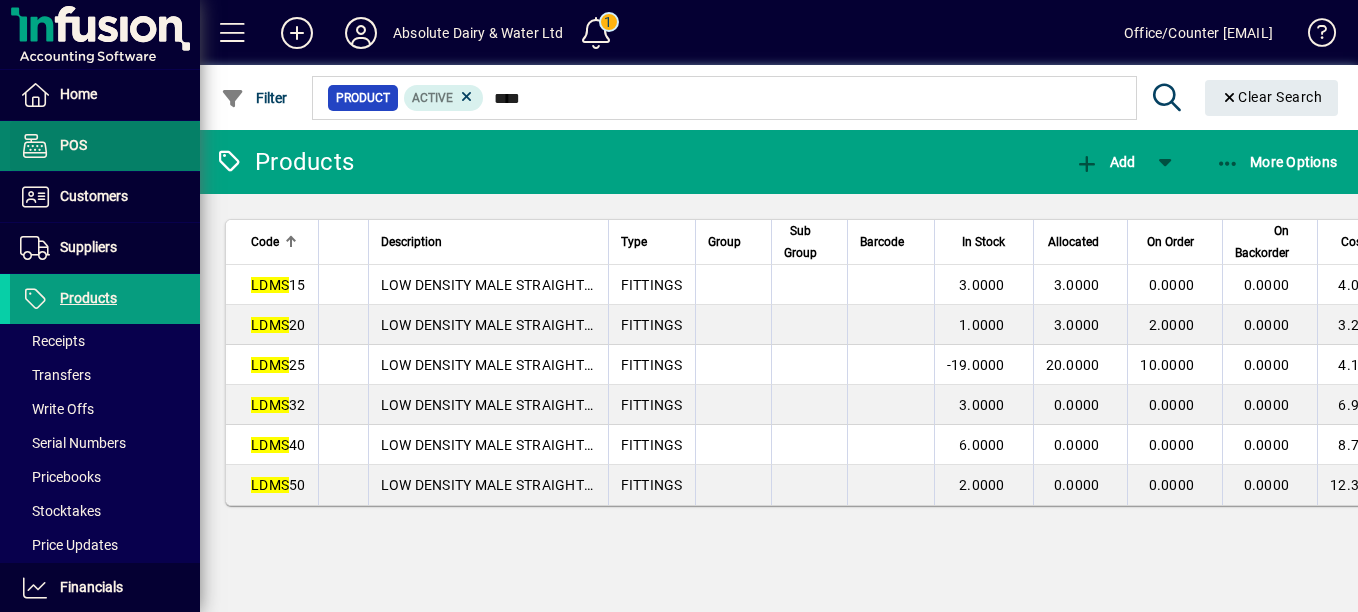 click at bounding box center (105, 146) 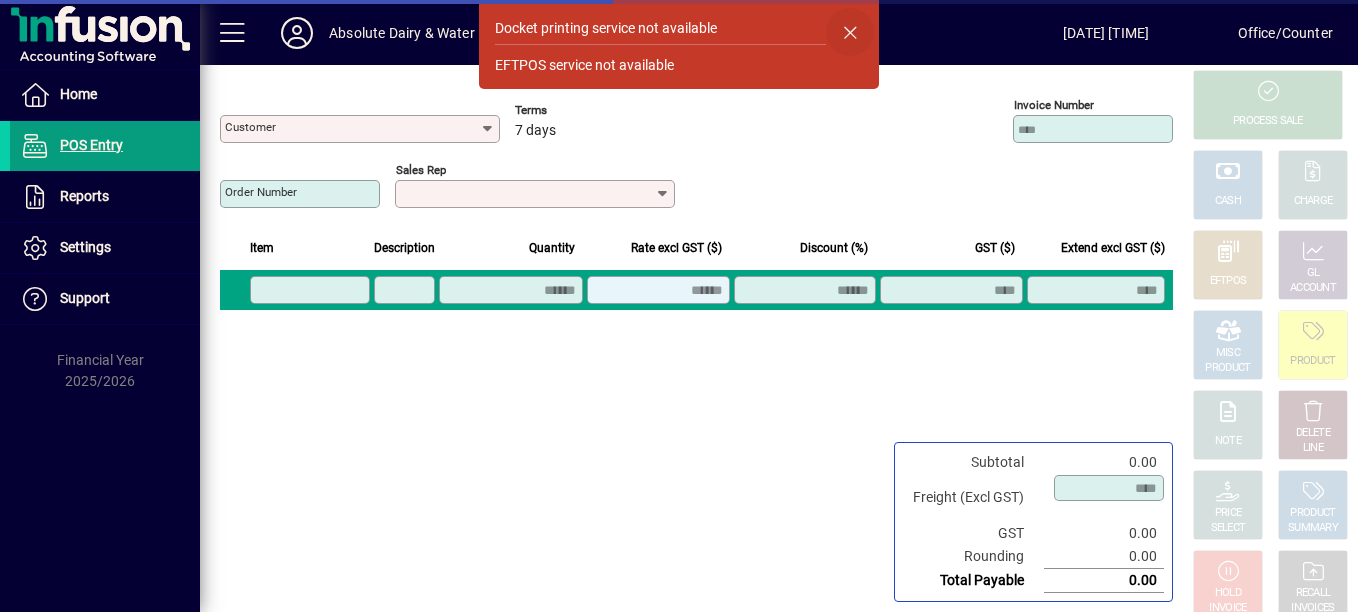 type on "**********" 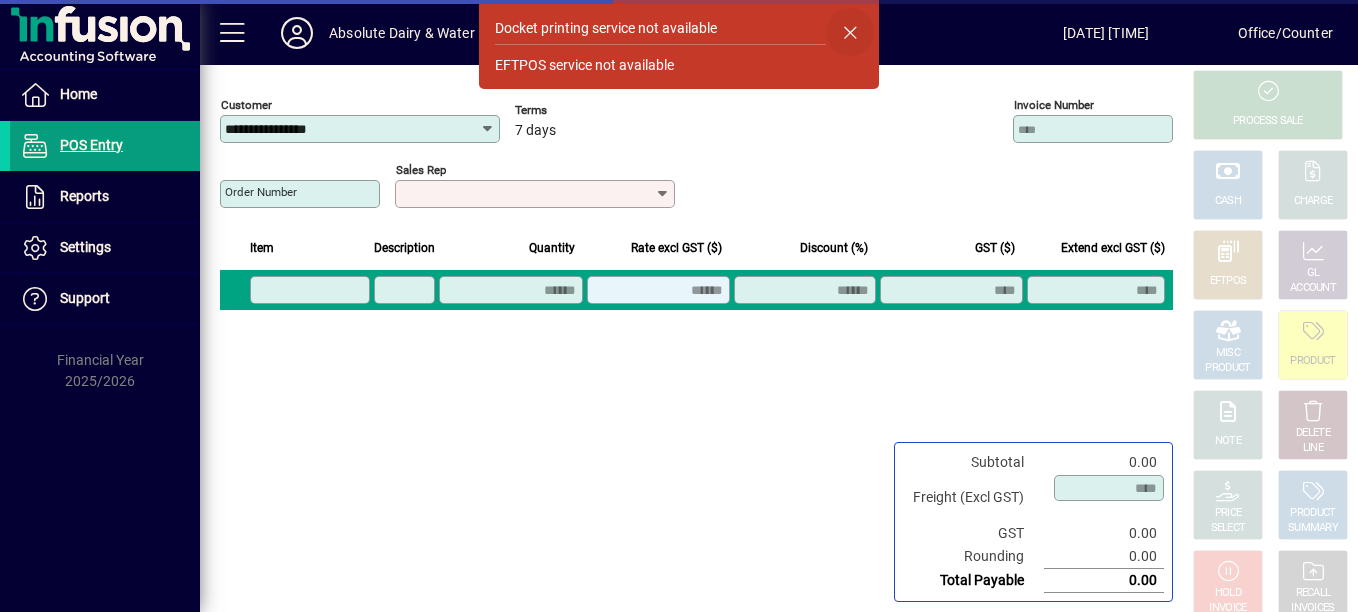 click 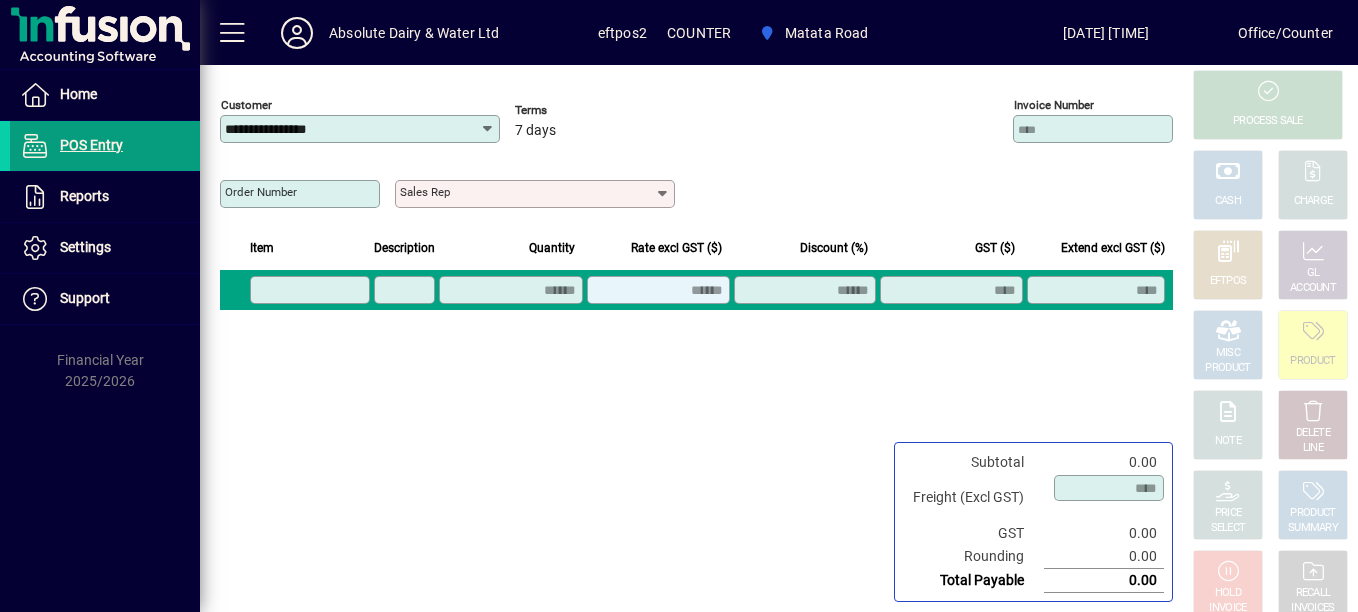 click on "Sales rep" 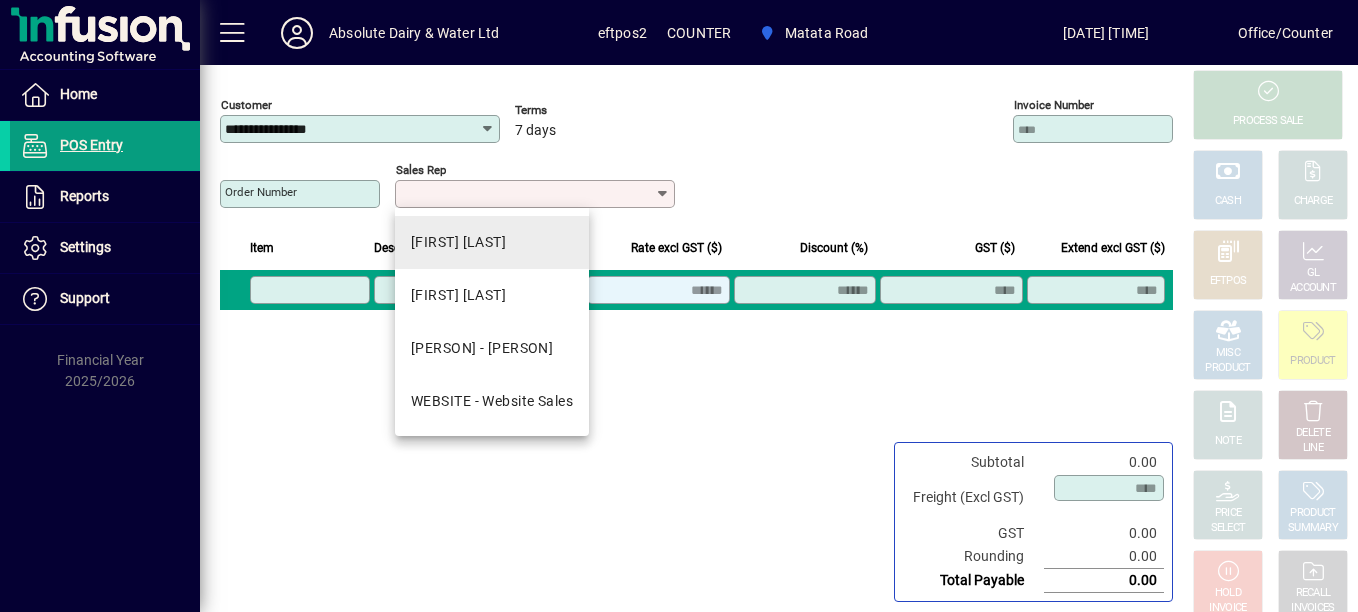 click on "[FIRST] [LAST]" at bounding box center [492, 242] 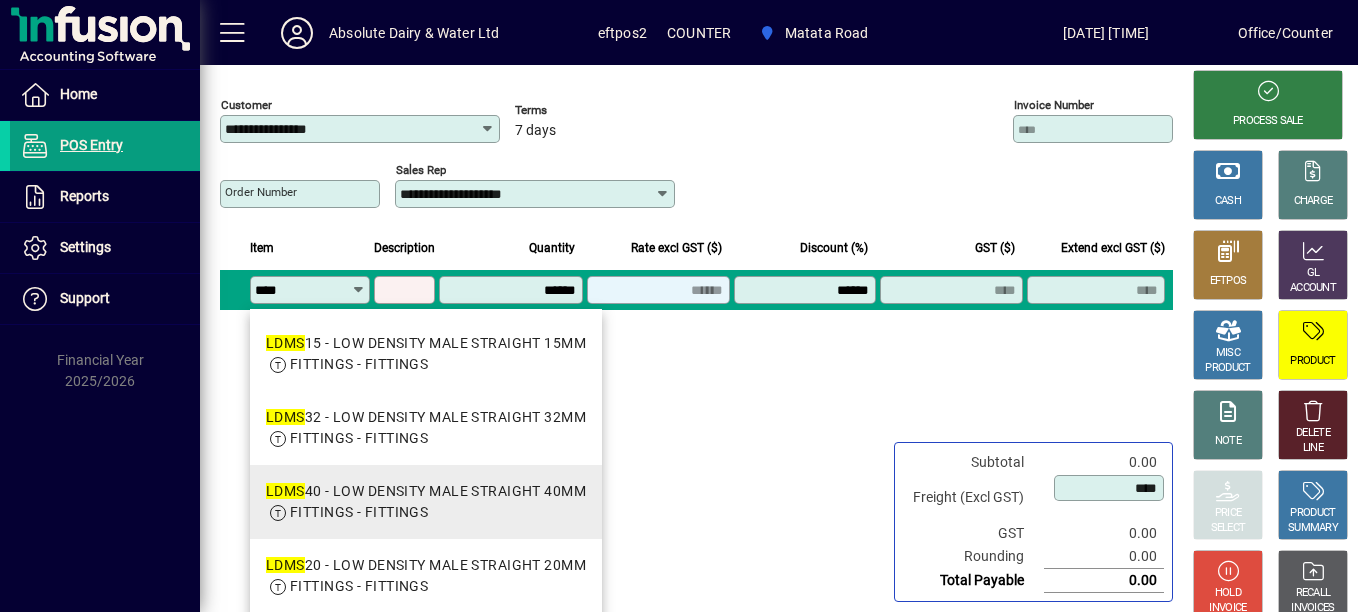 click on "LDMS 40 - LOW DENSITY MALE STRAIGHT 40MM" at bounding box center (426, 491) 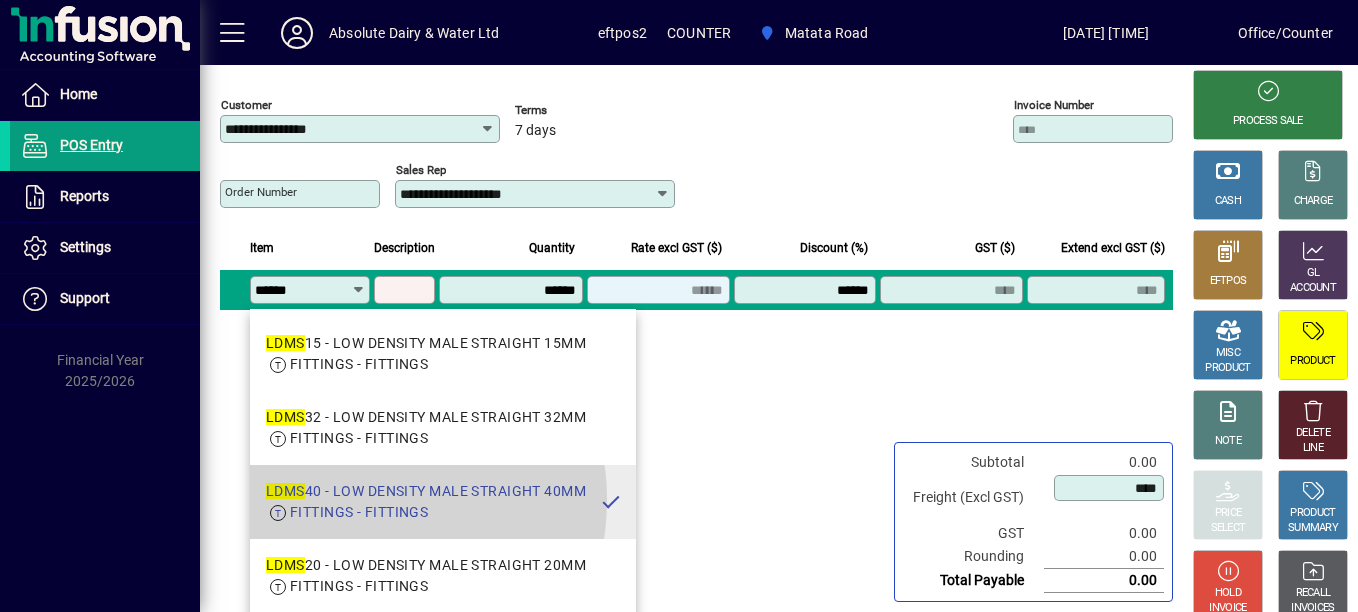 type on "**********" 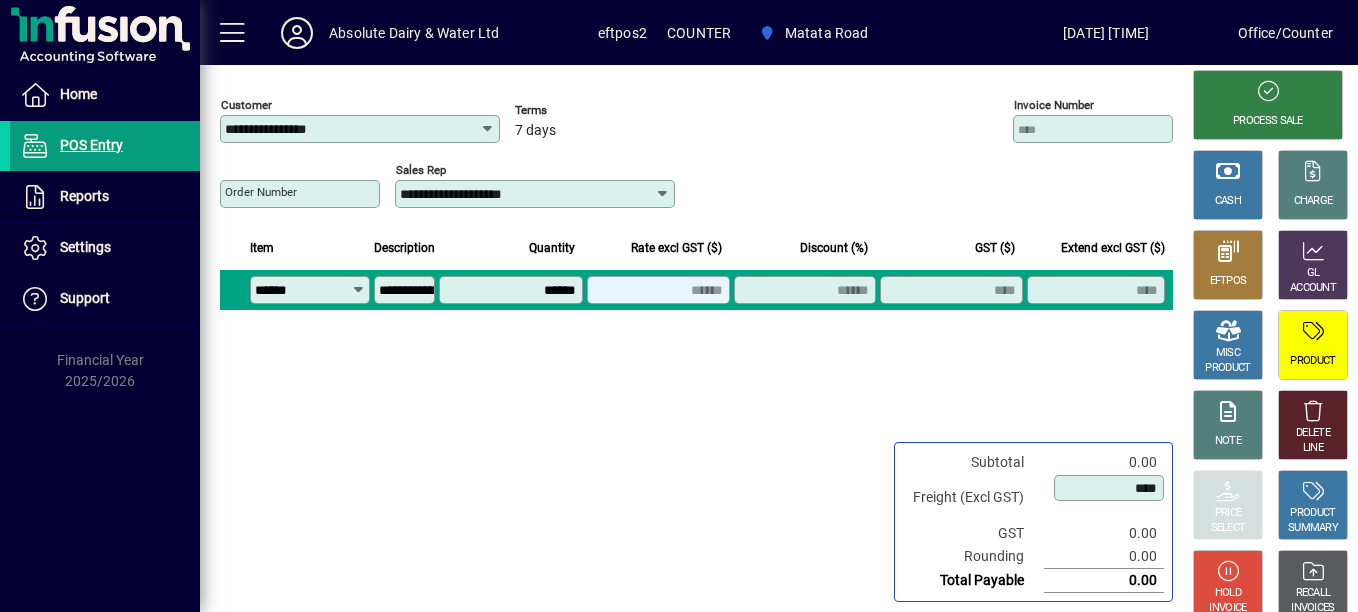 type on "*******" 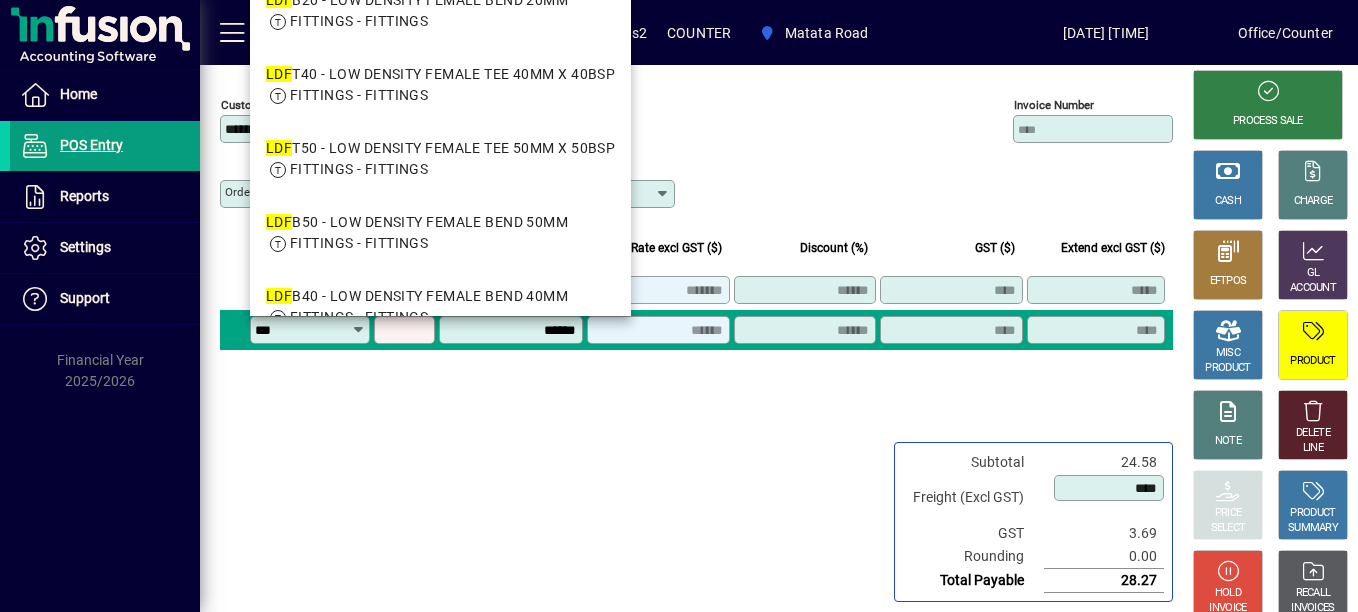 type on "****" 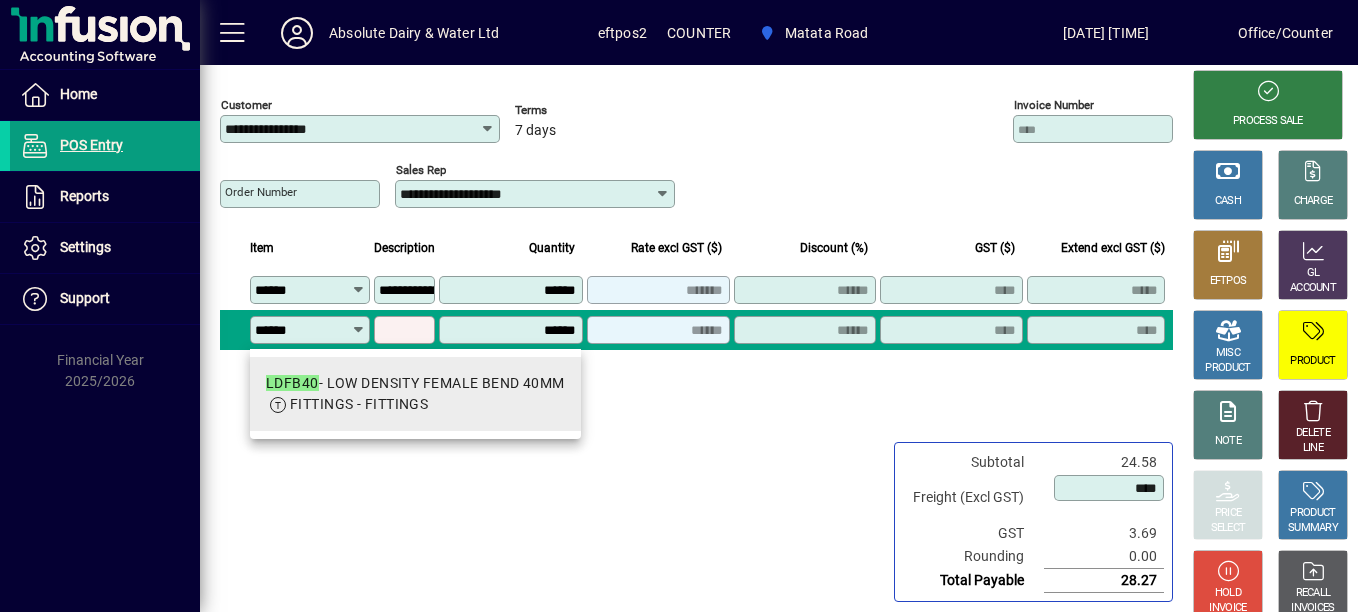 click on "FITTINGS - FITTINGS" at bounding box center (359, 404) 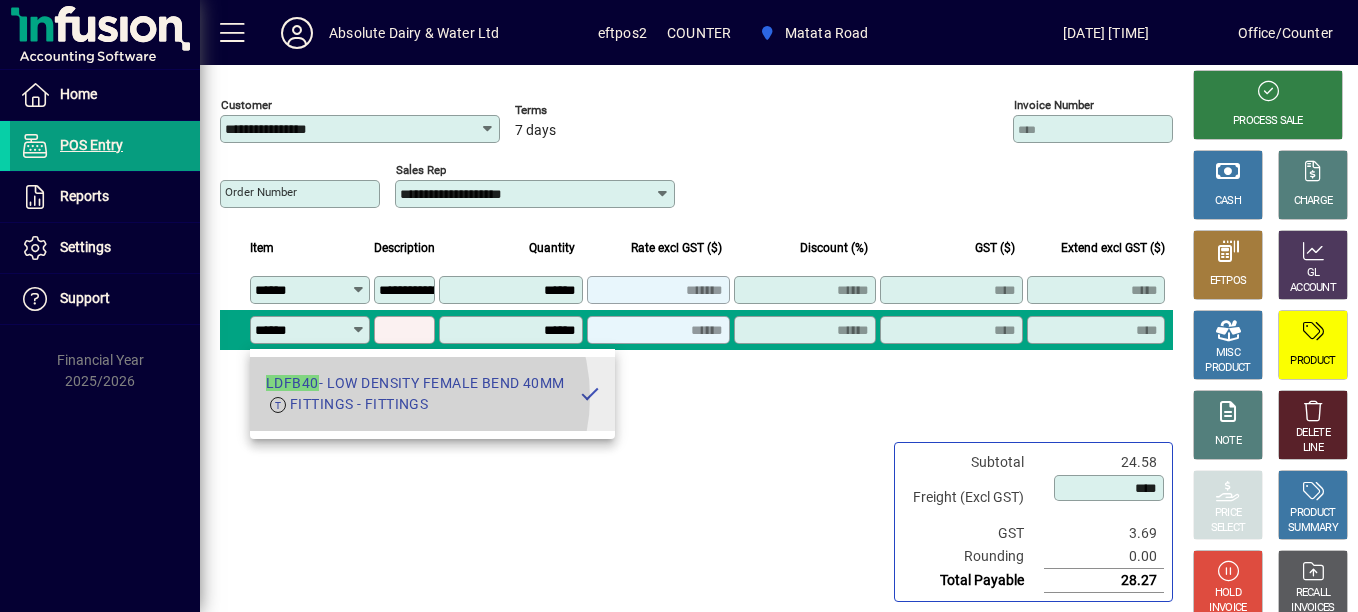 type on "**********" 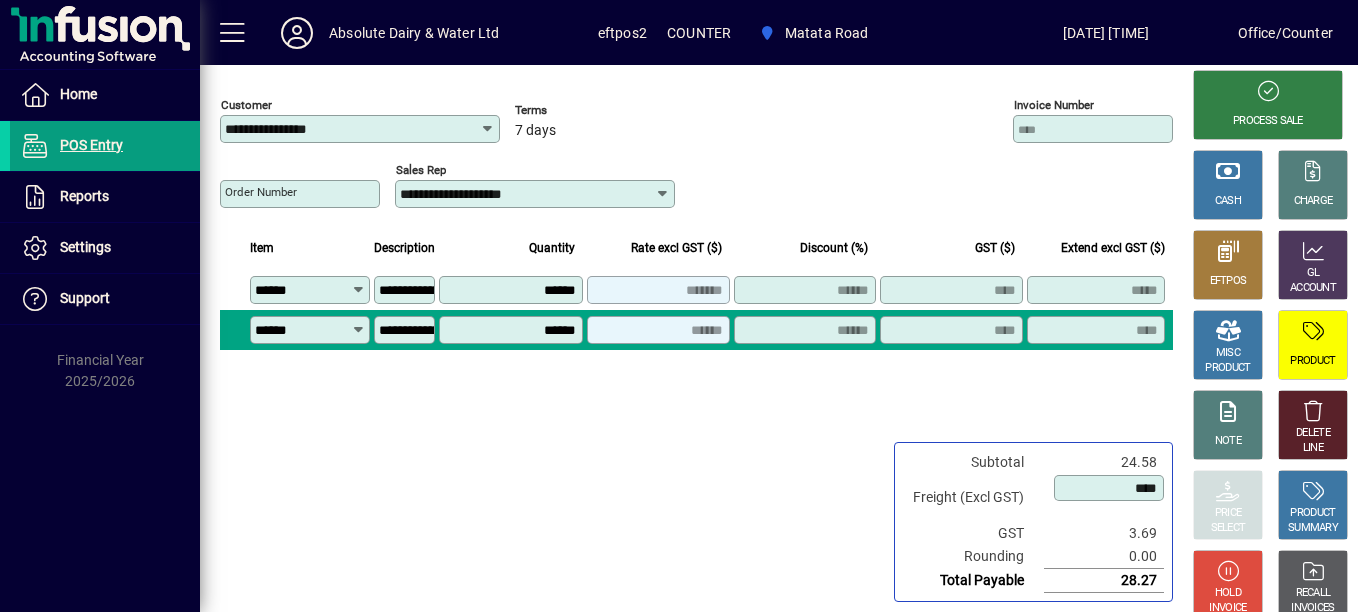 type on "*******" 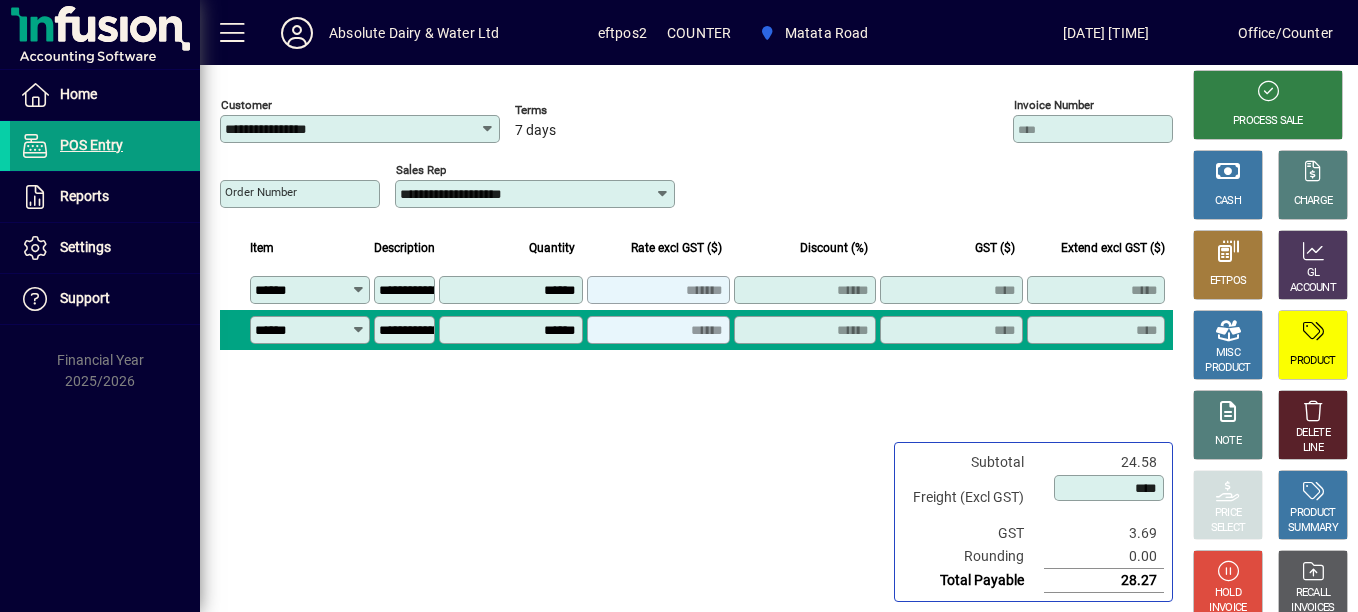 type on "****" 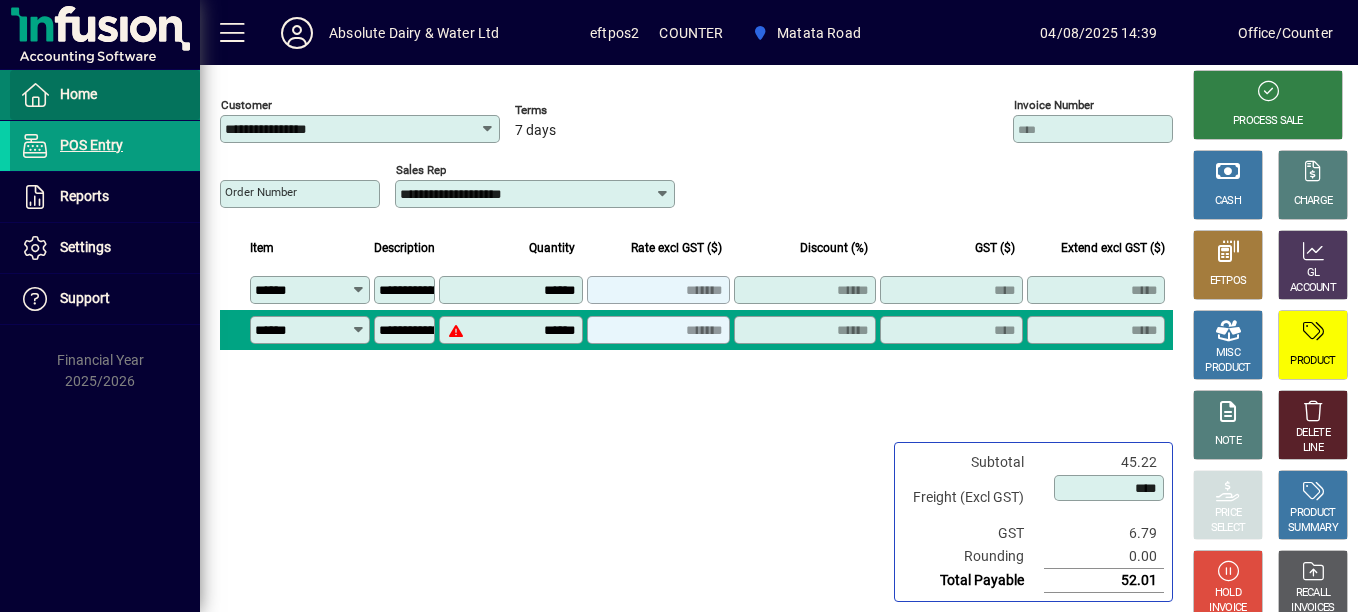 click at bounding box center [105, 95] 